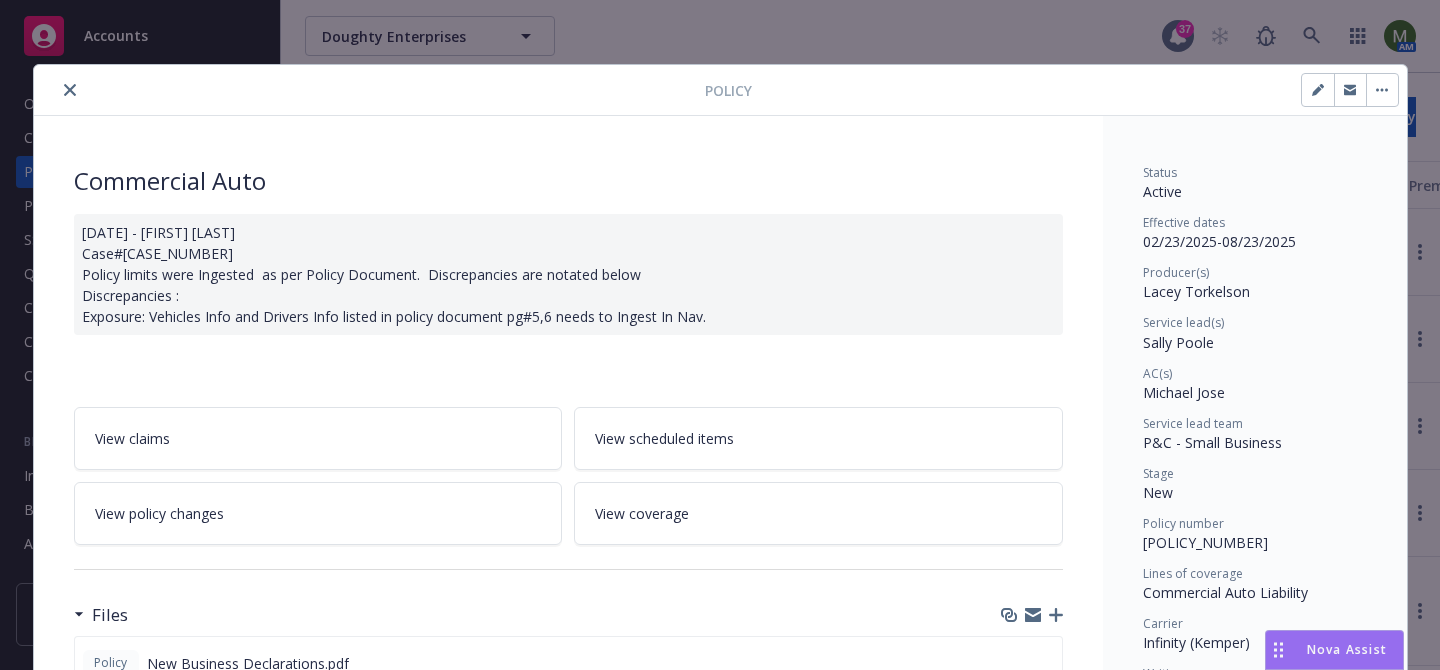 scroll, scrollTop: 0, scrollLeft: 0, axis: both 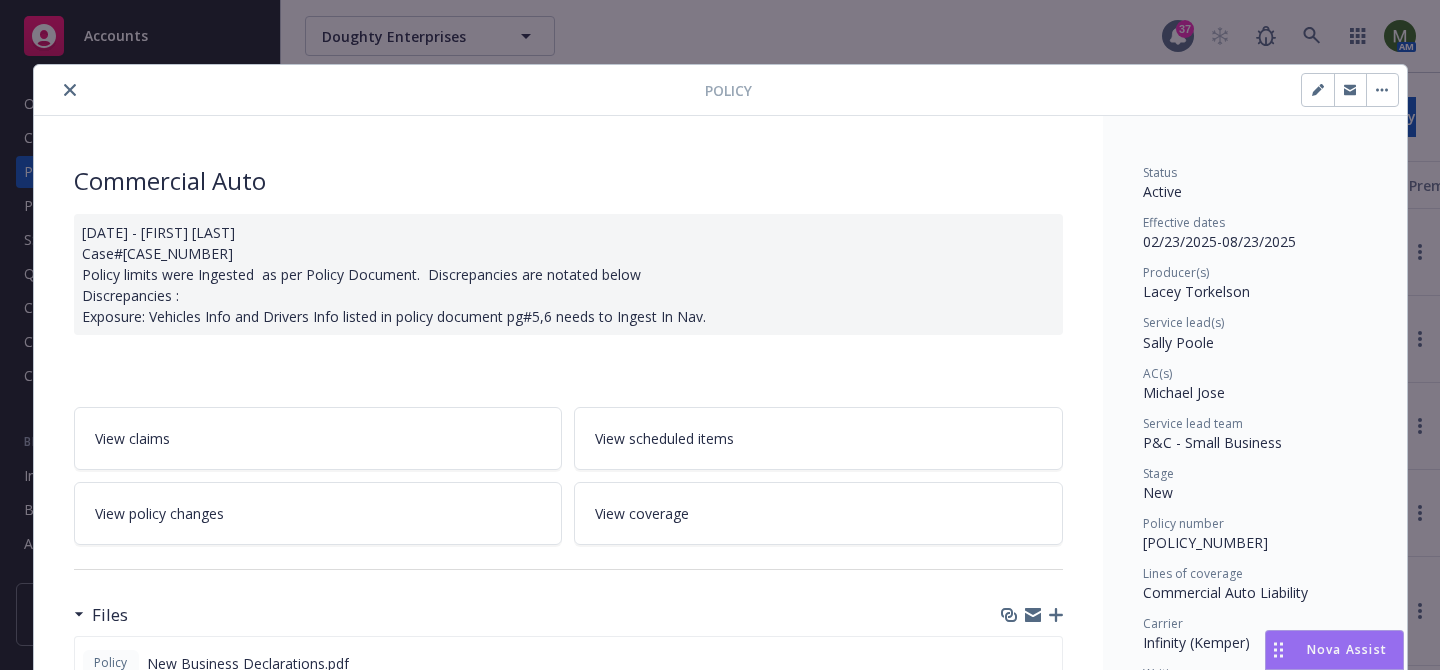click at bounding box center (373, 90) 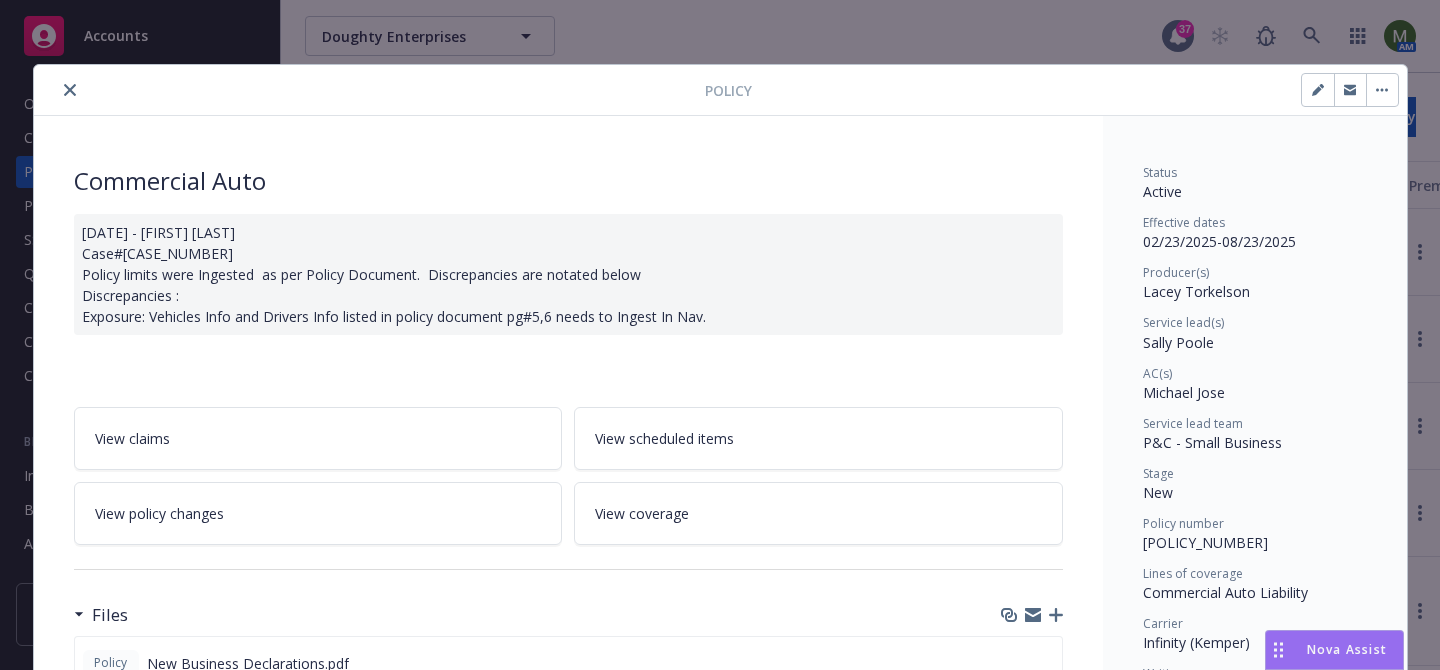 click at bounding box center [70, 90] 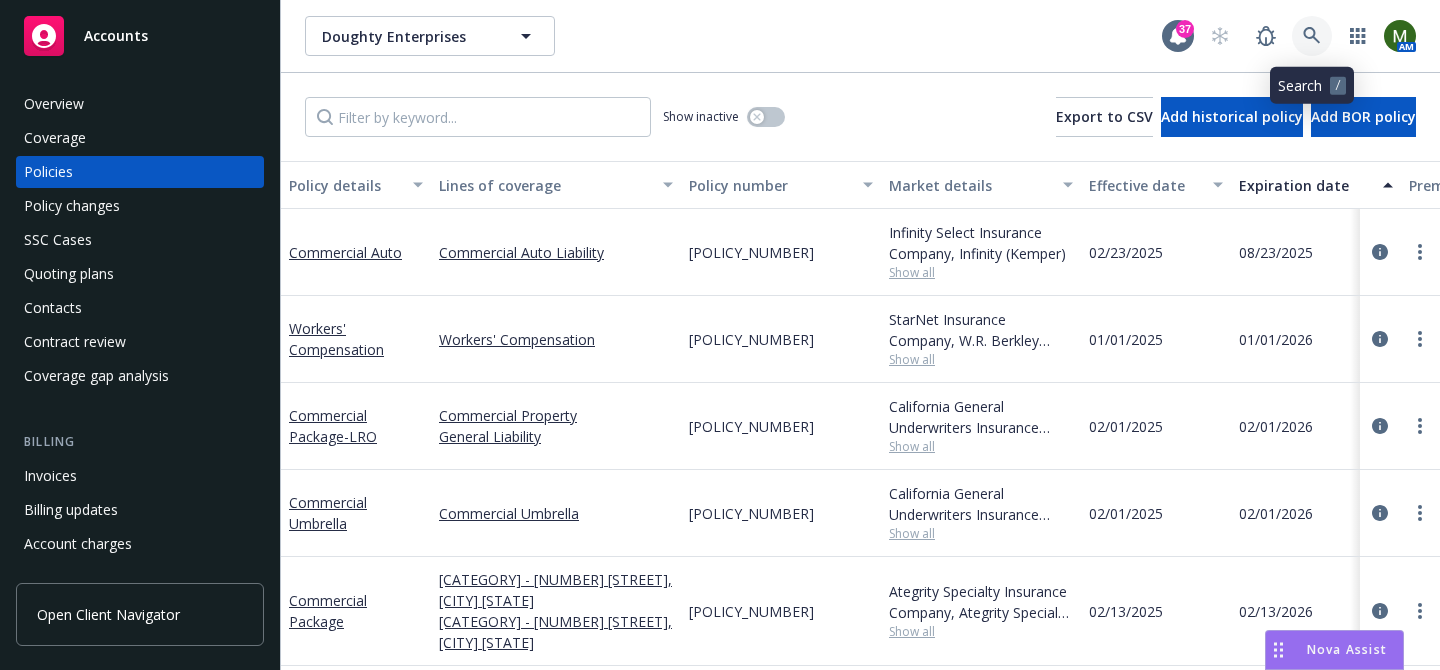 click 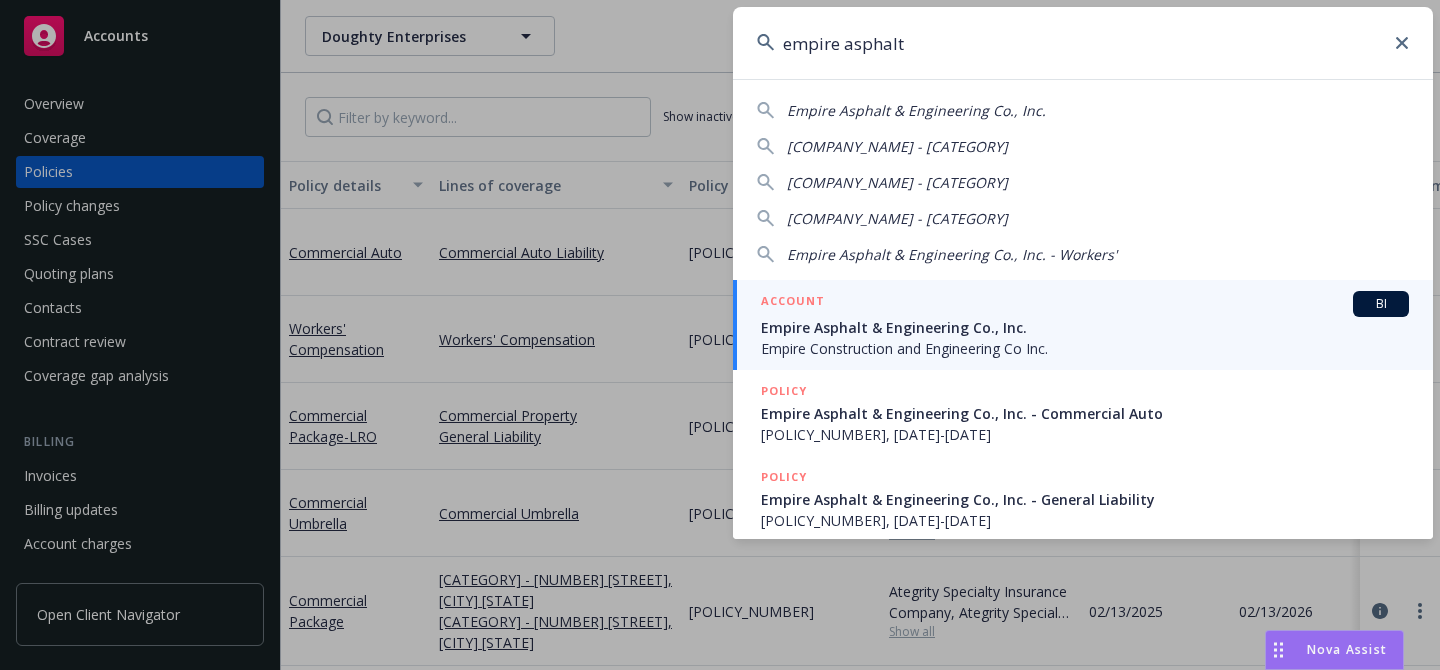 type on "empire asphalt" 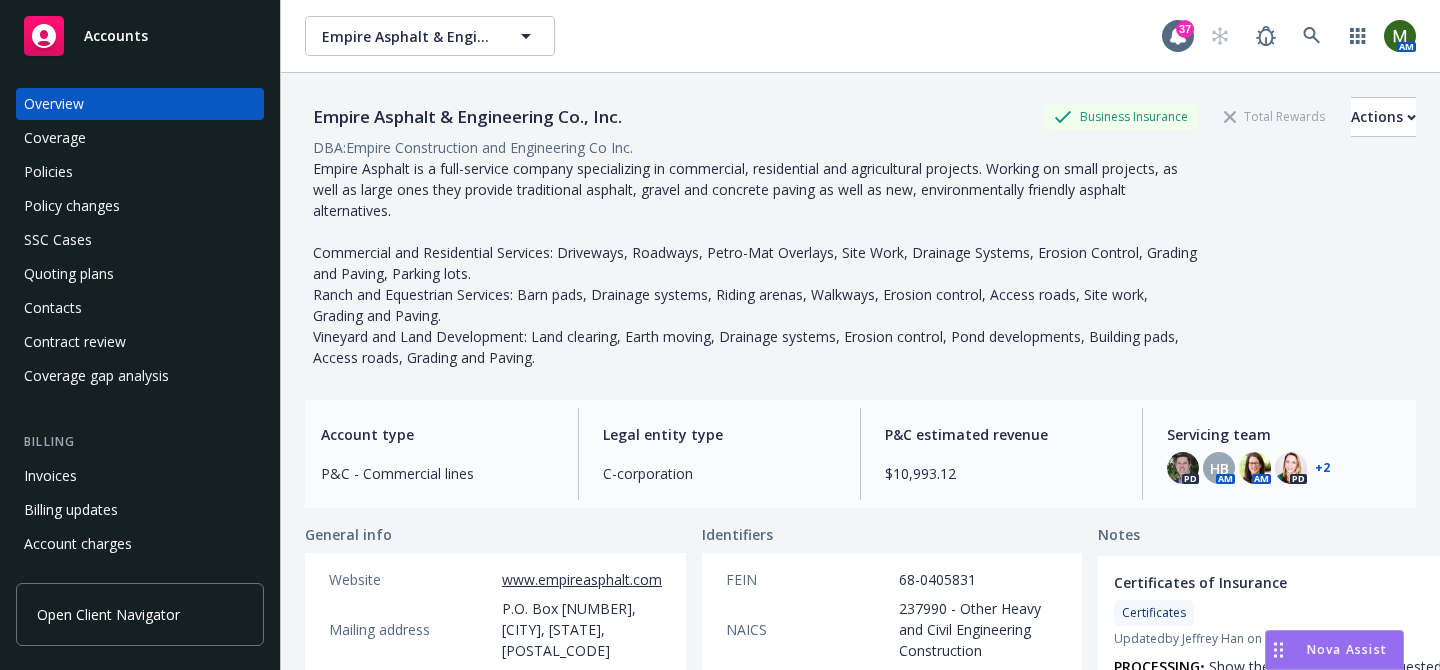 click on "Policies" at bounding box center (140, 172) 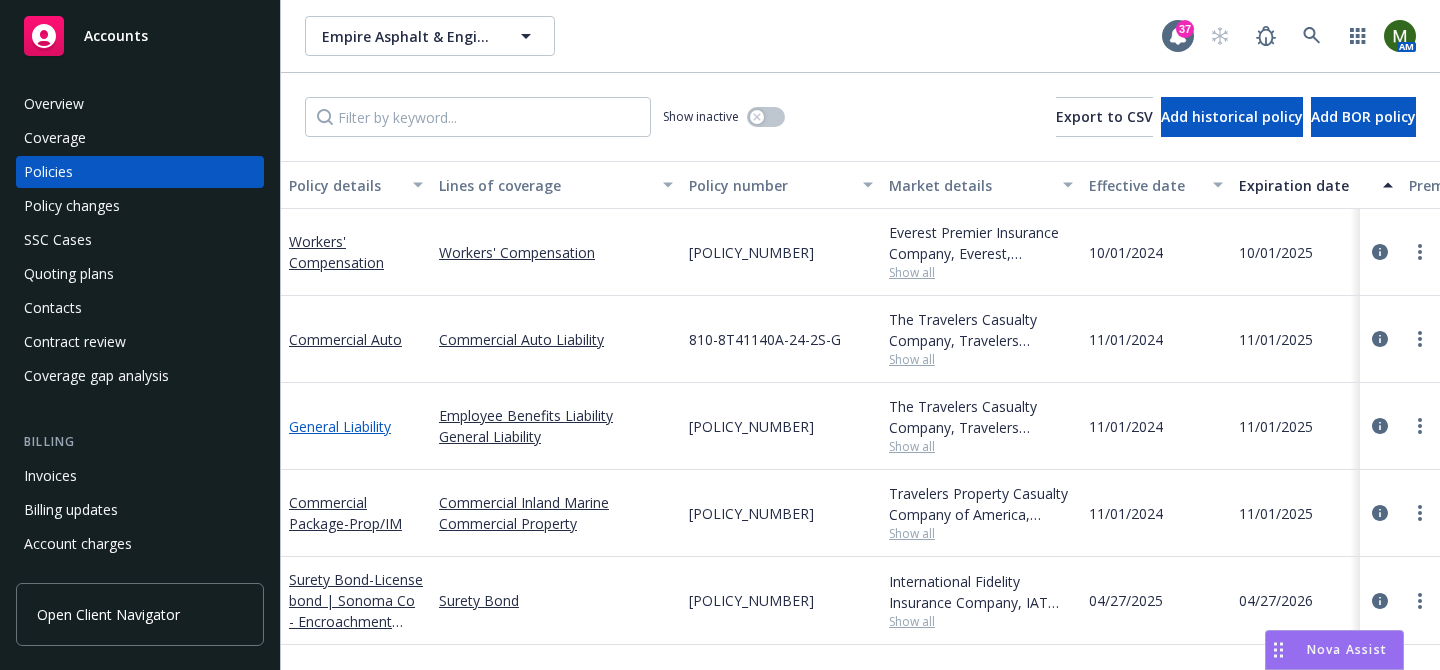 click on "General Liability" at bounding box center (340, 426) 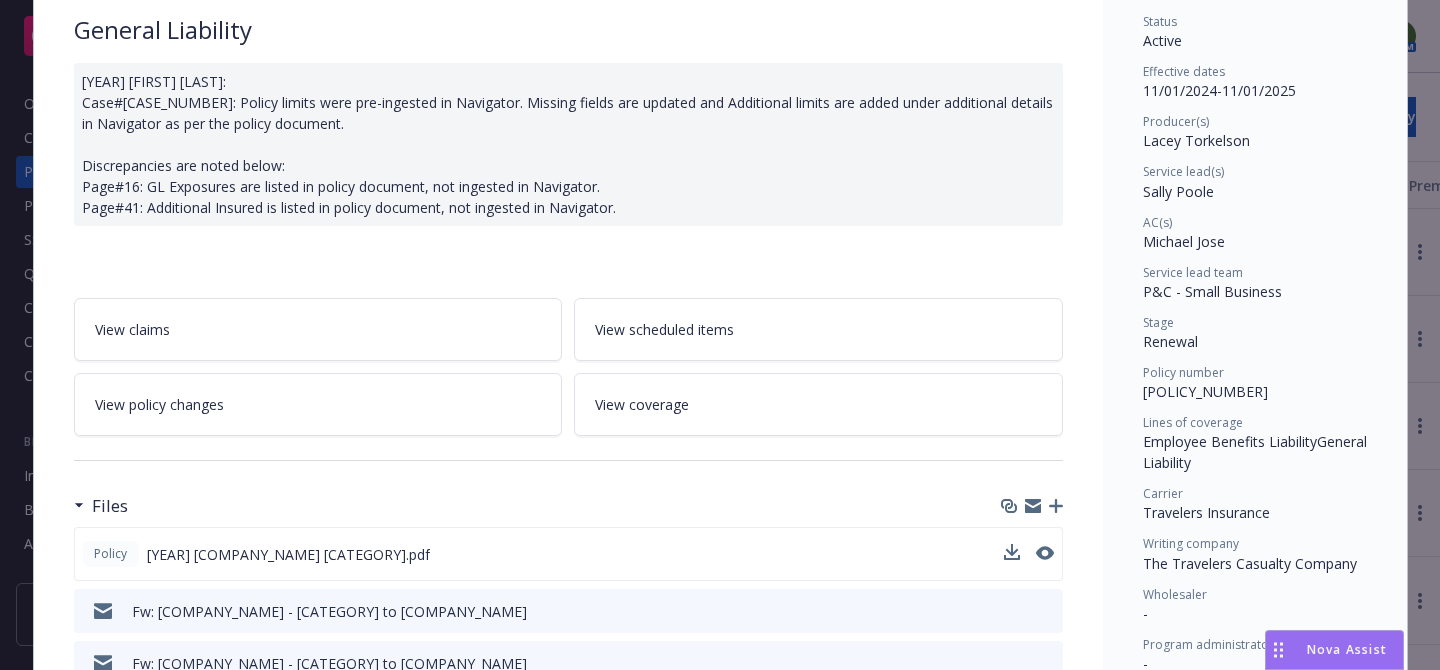 scroll, scrollTop: 196, scrollLeft: 0, axis: vertical 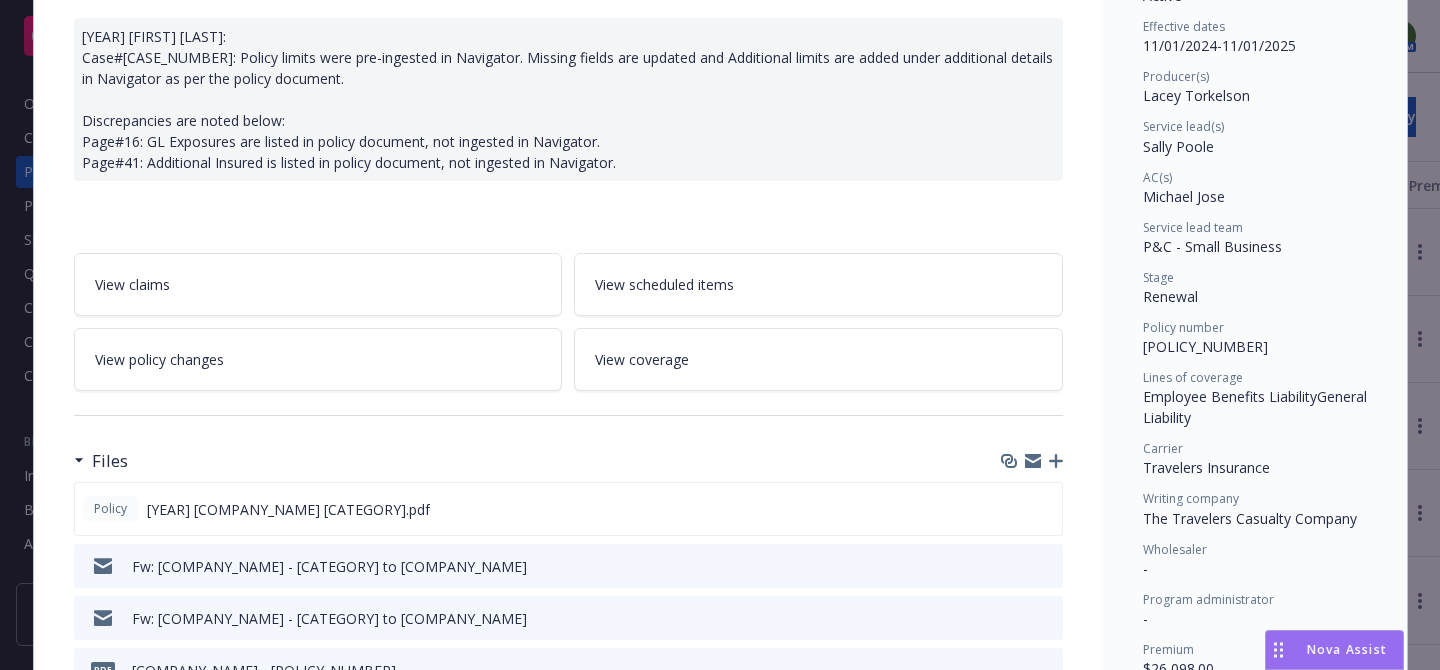 click 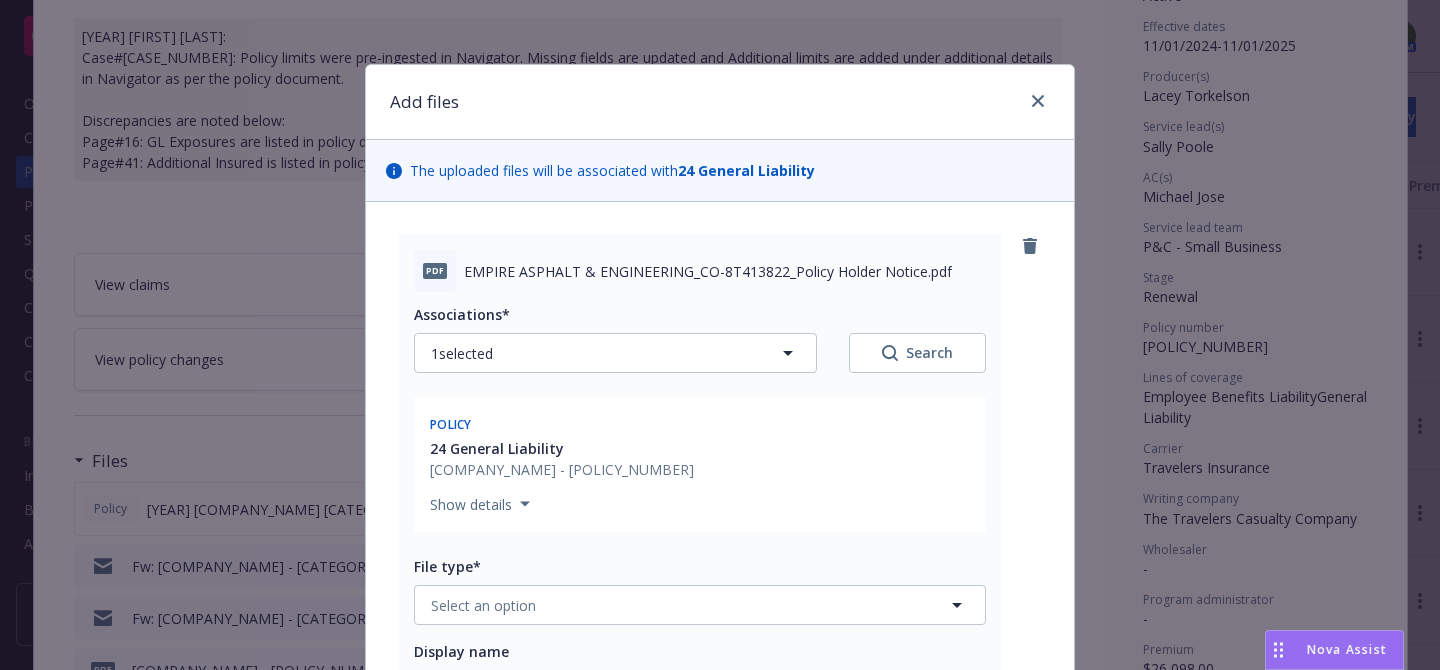 scroll, scrollTop: 194, scrollLeft: 0, axis: vertical 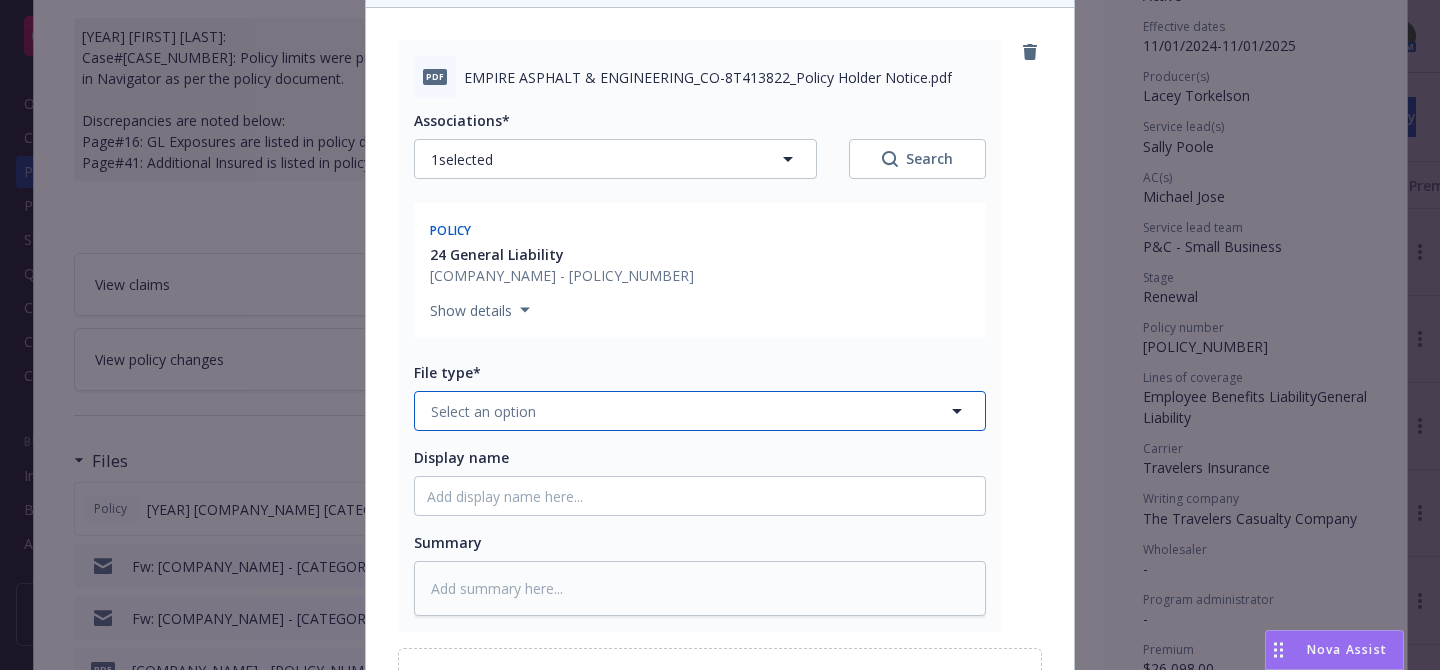 click on "Select an option" at bounding box center (700, 411) 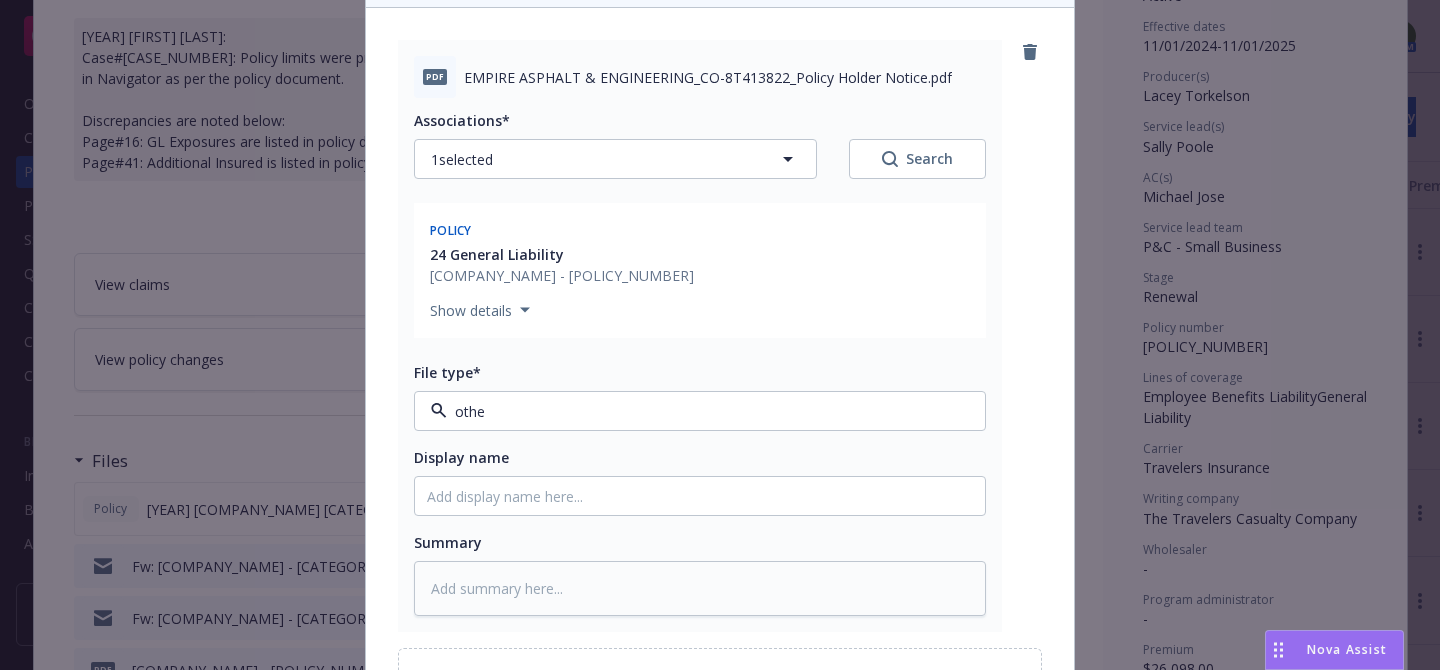 type on "other" 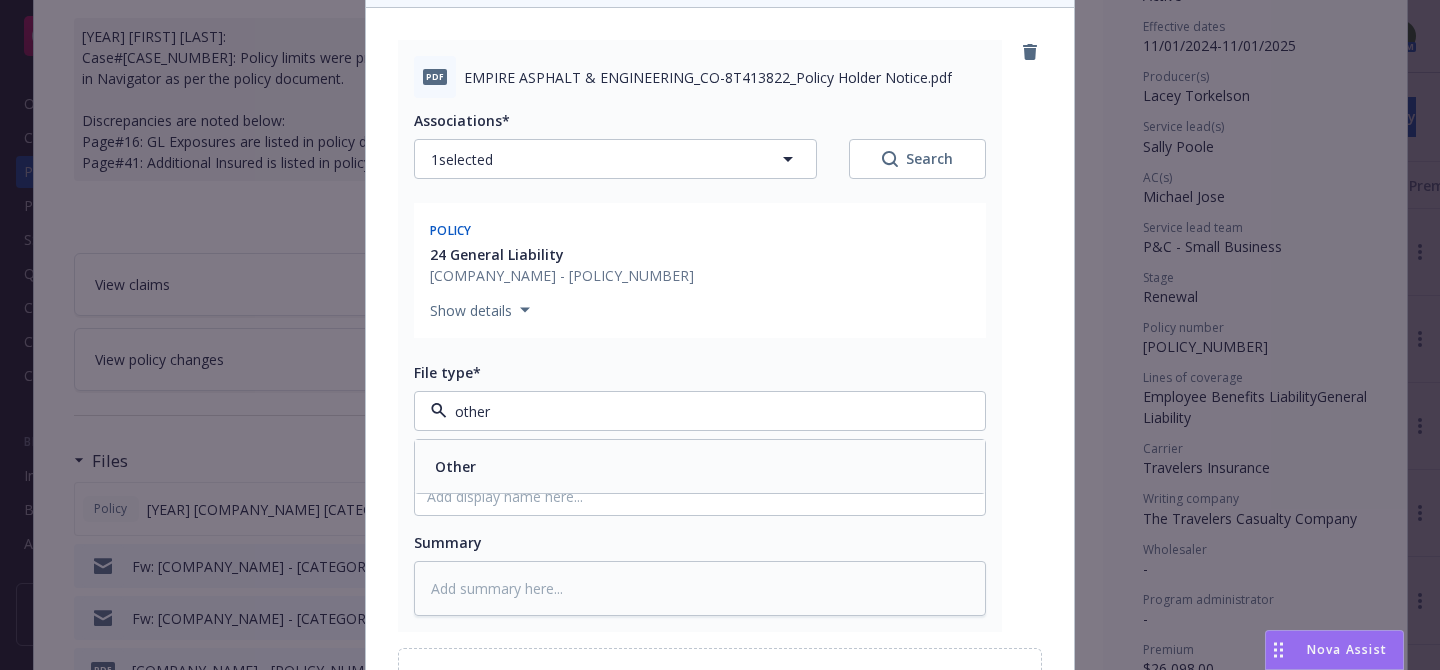 click on "Other" at bounding box center (700, 466) 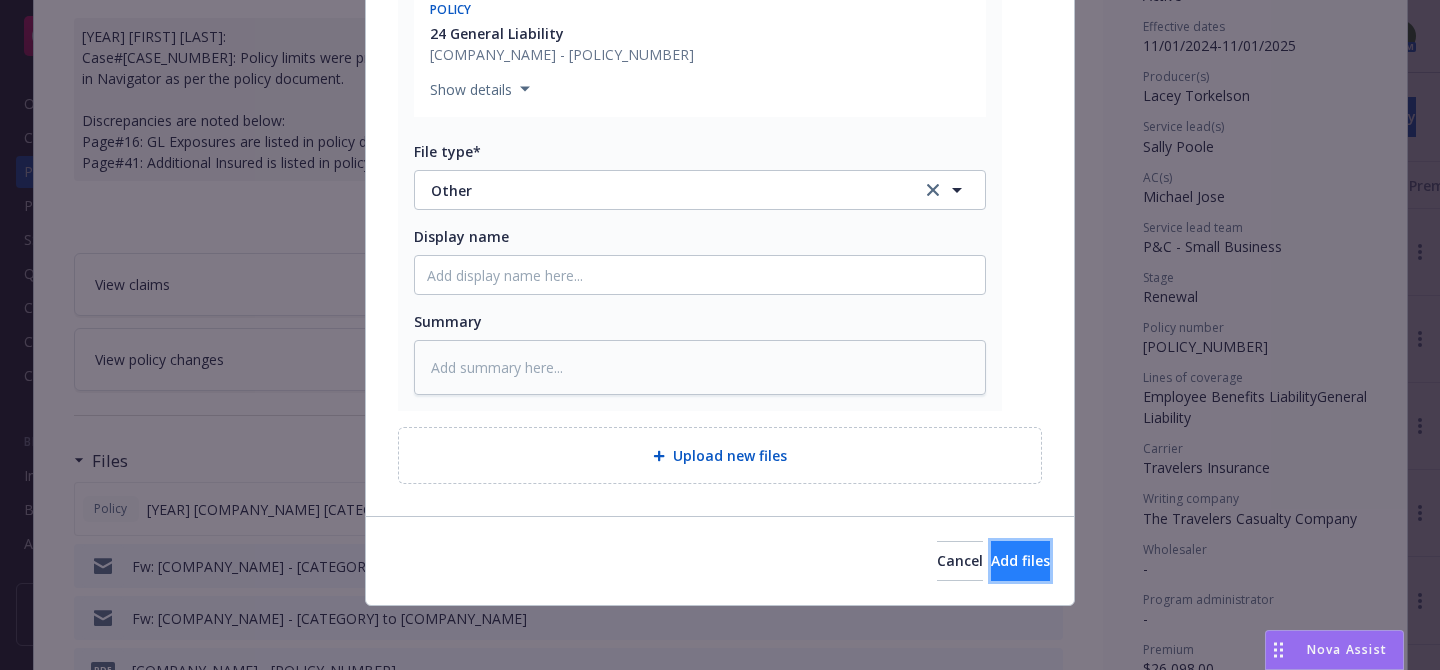 click on "Add files" at bounding box center [1020, 561] 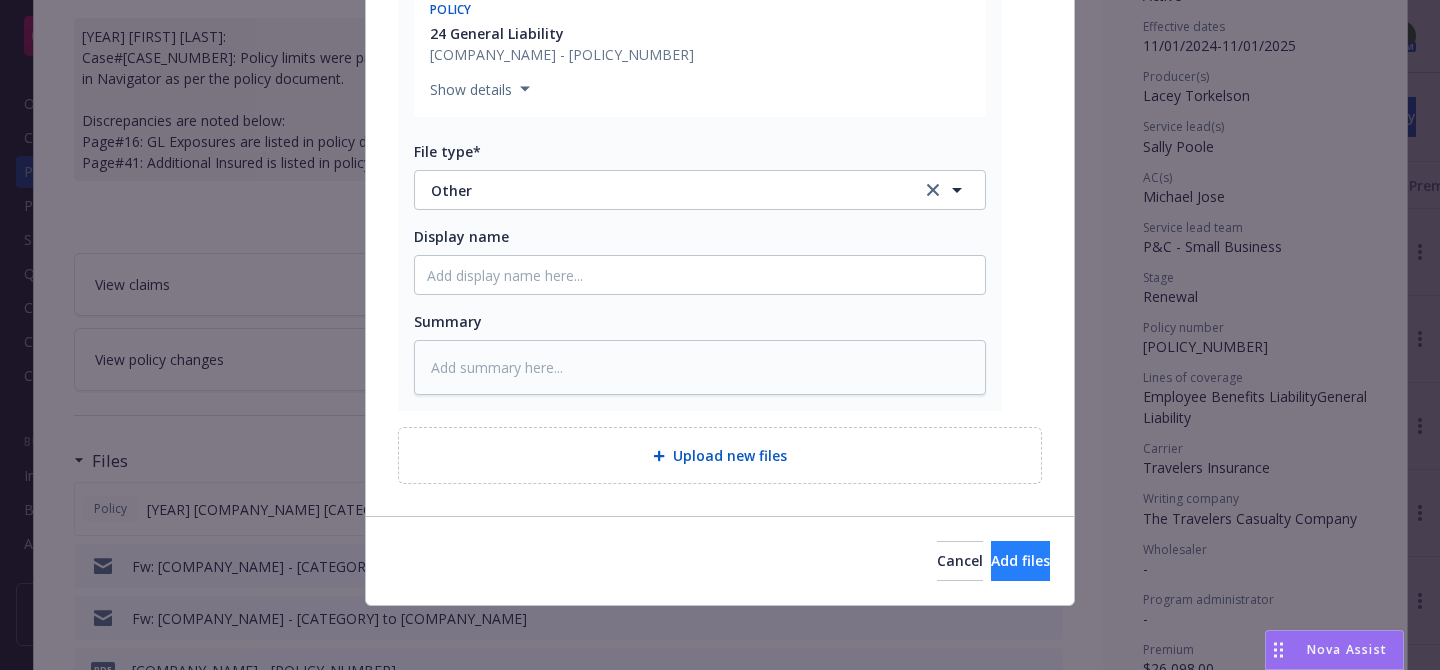 scroll, scrollTop: 342, scrollLeft: 0, axis: vertical 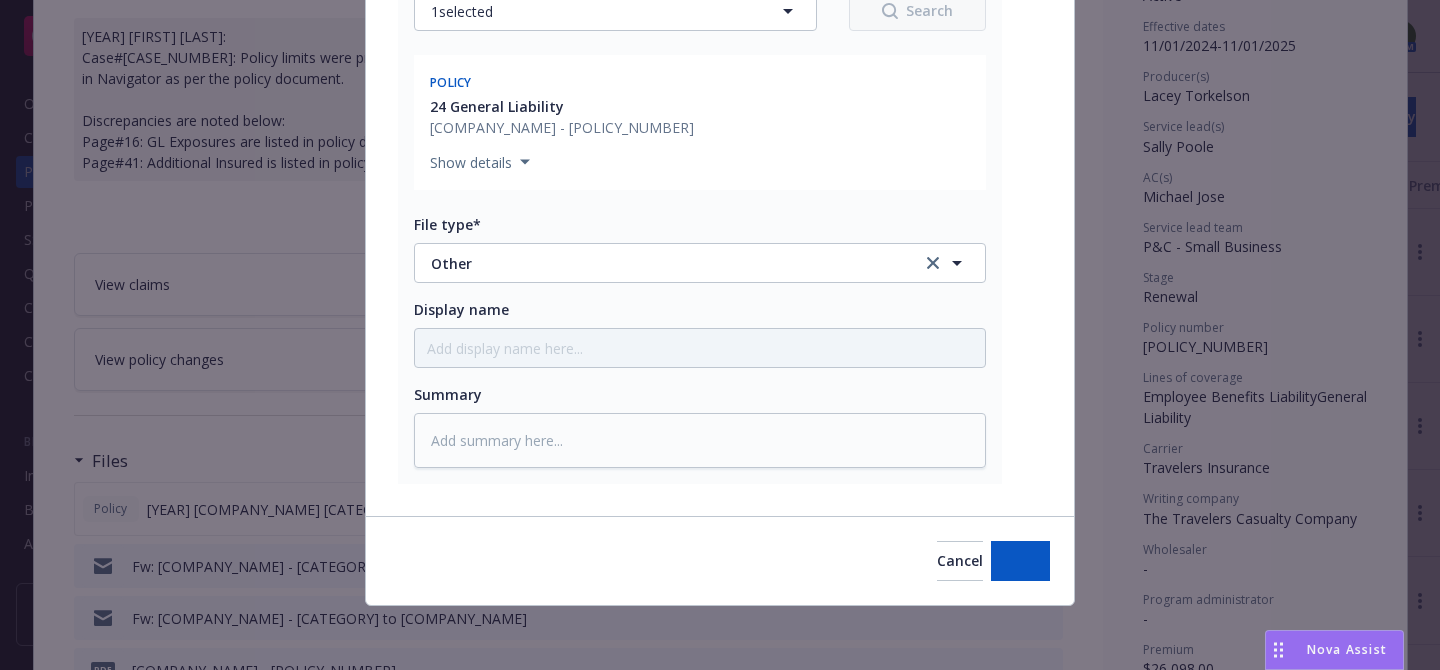 type on "x" 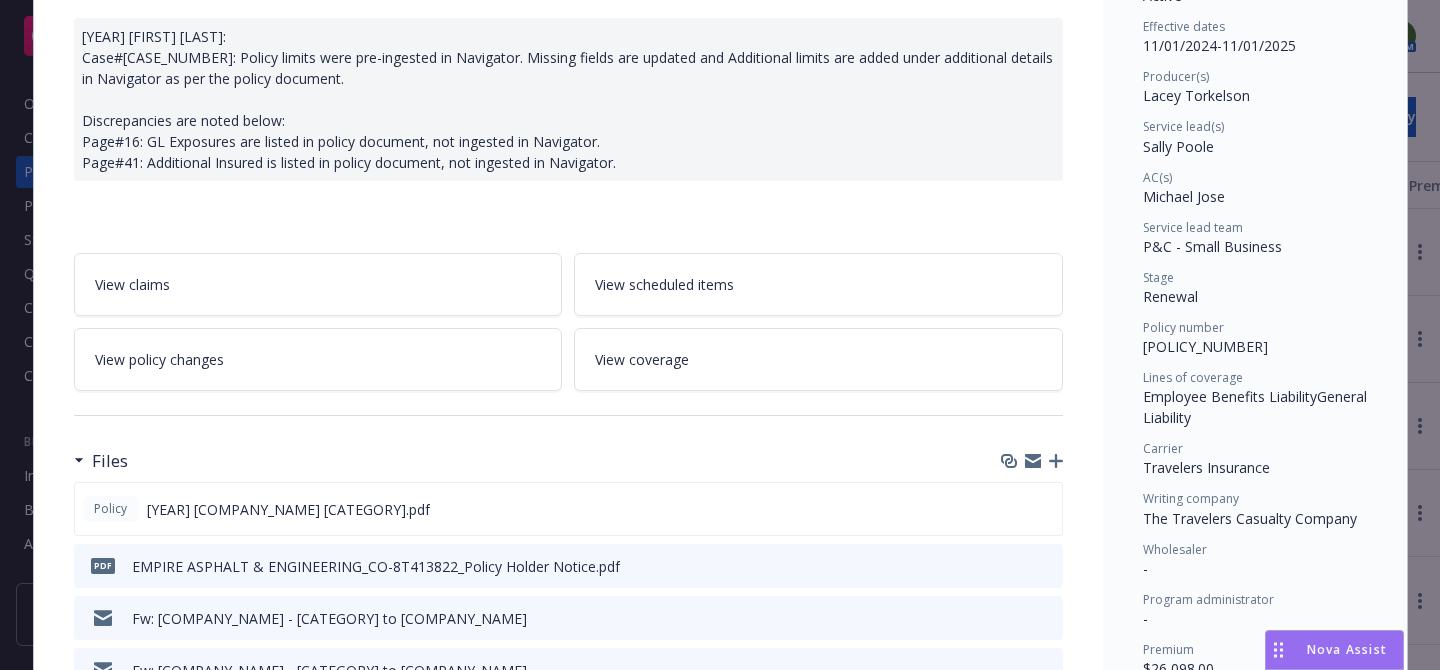 scroll, scrollTop: 0, scrollLeft: 0, axis: both 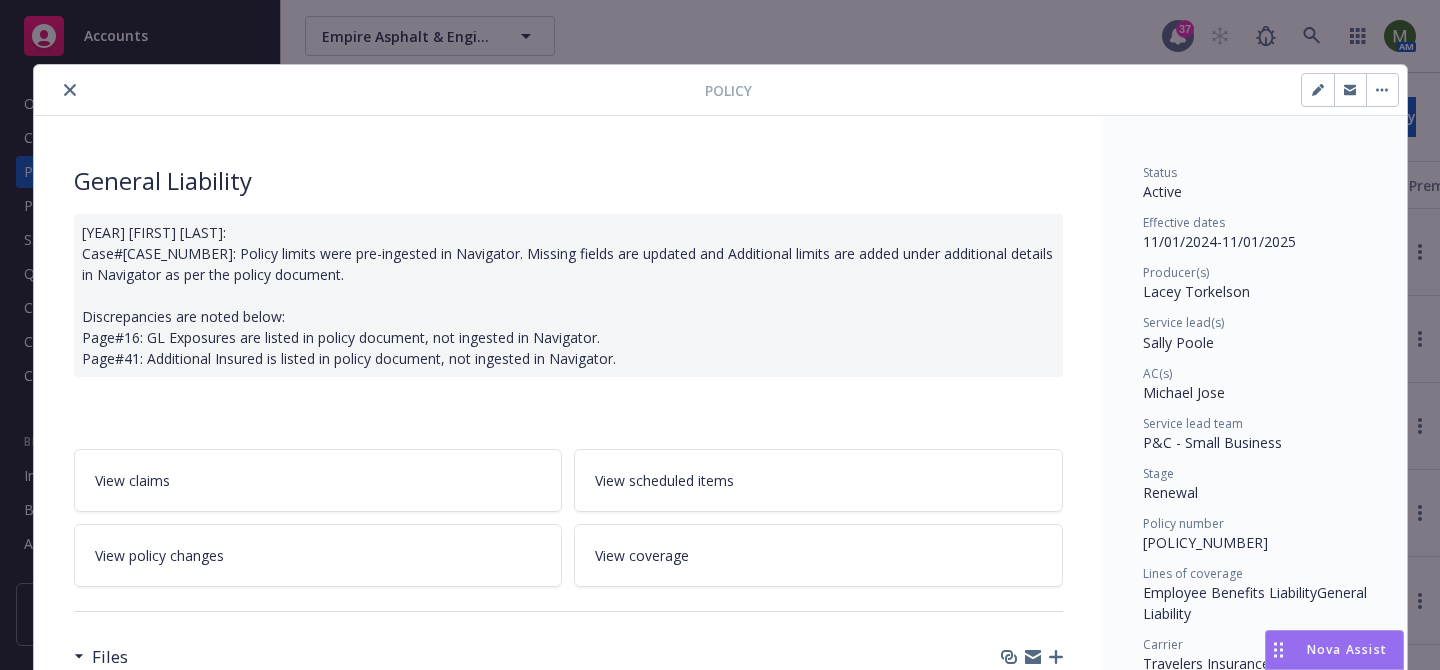 click at bounding box center (70, 90) 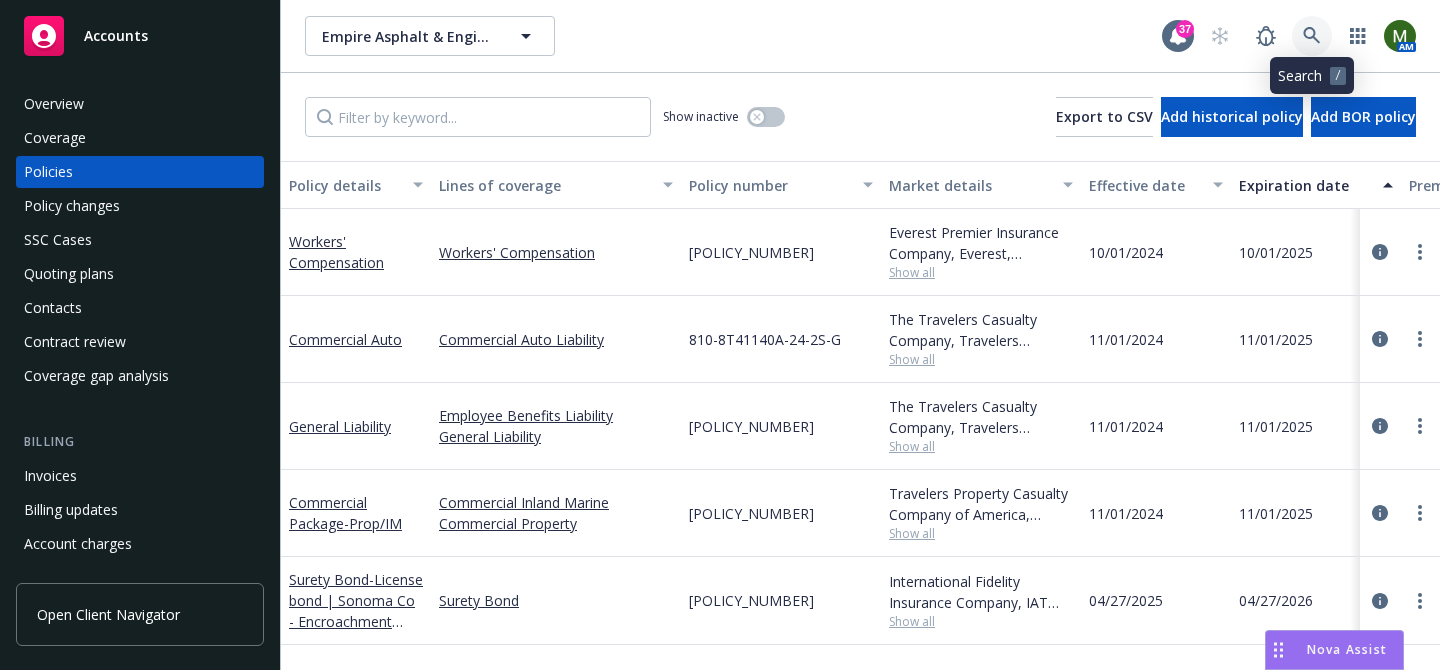 click 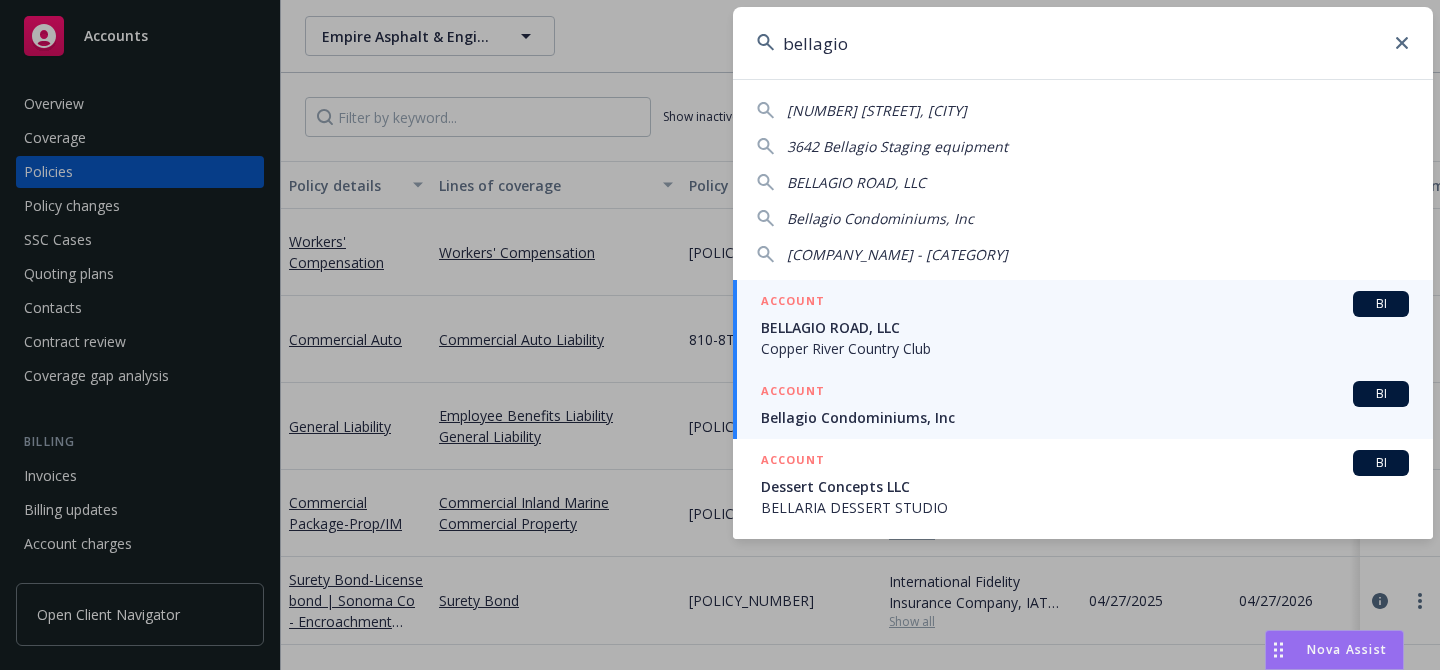 type on "bellagio" 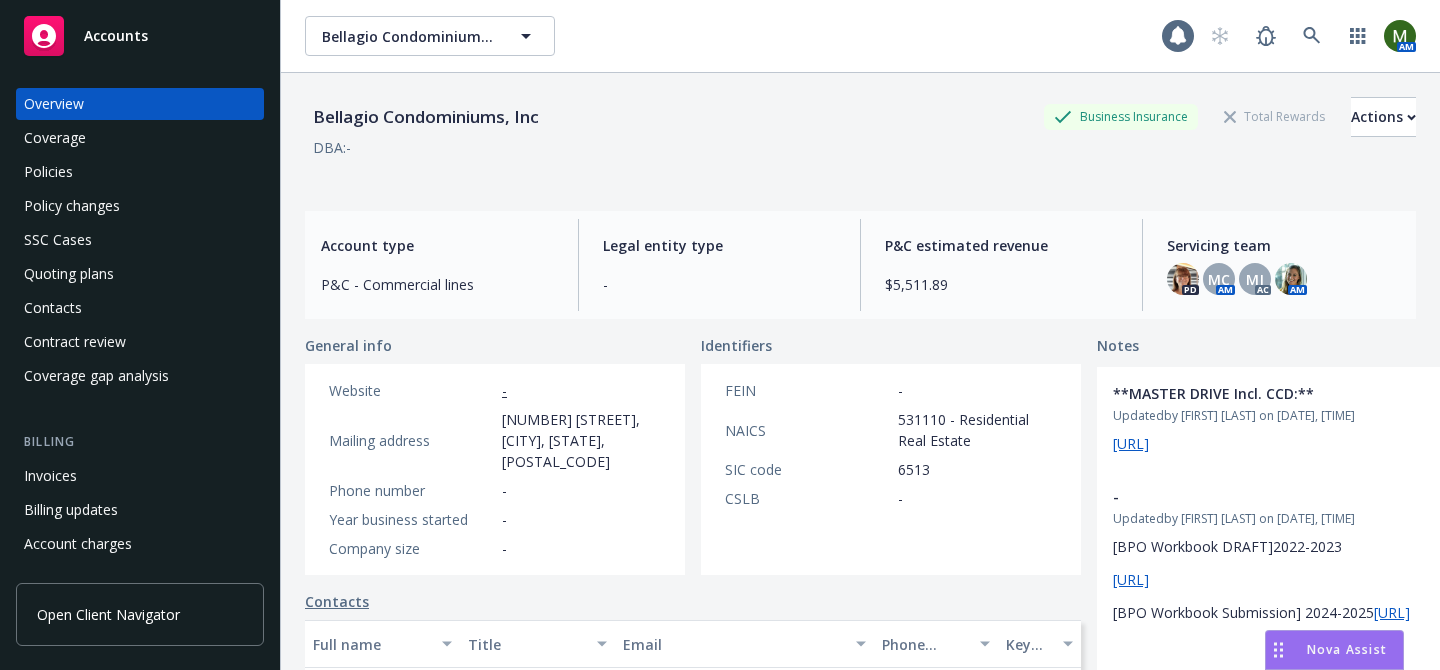 click on "Invoices" at bounding box center (140, 476) 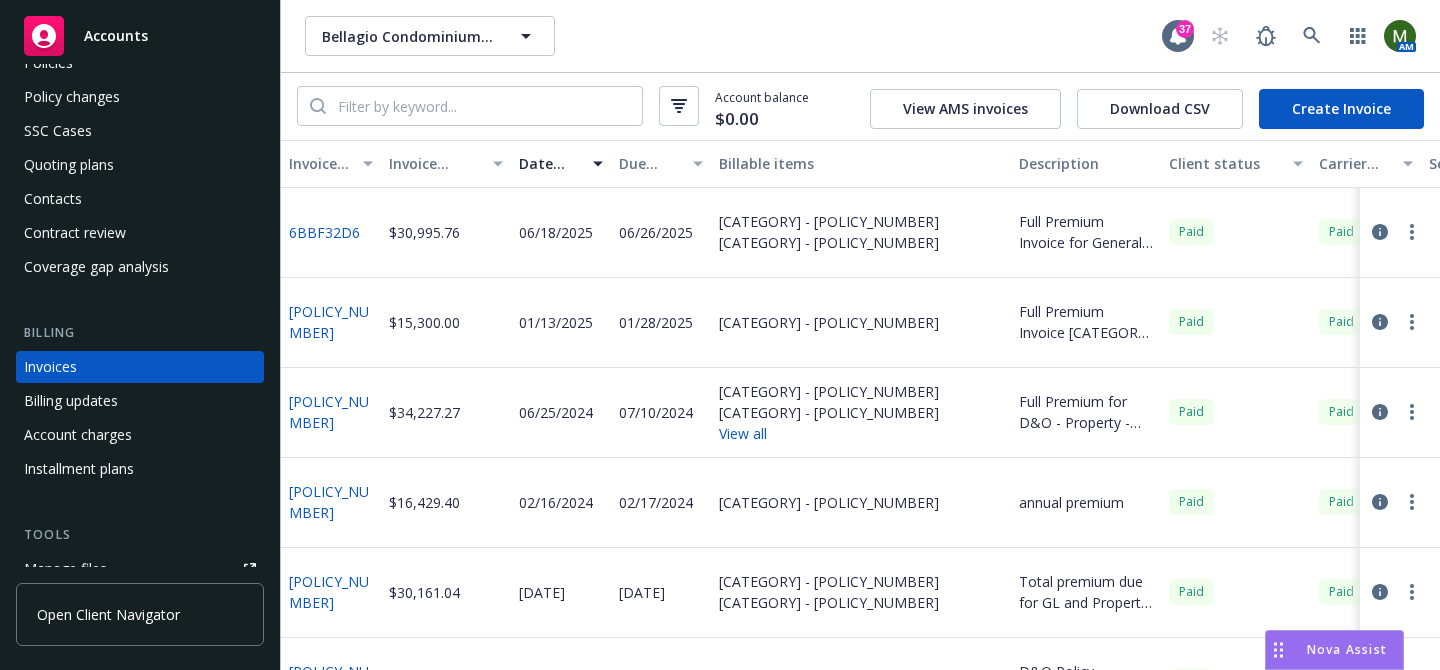 scroll, scrollTop: 17, scrollLeft: 0, axis: vertical 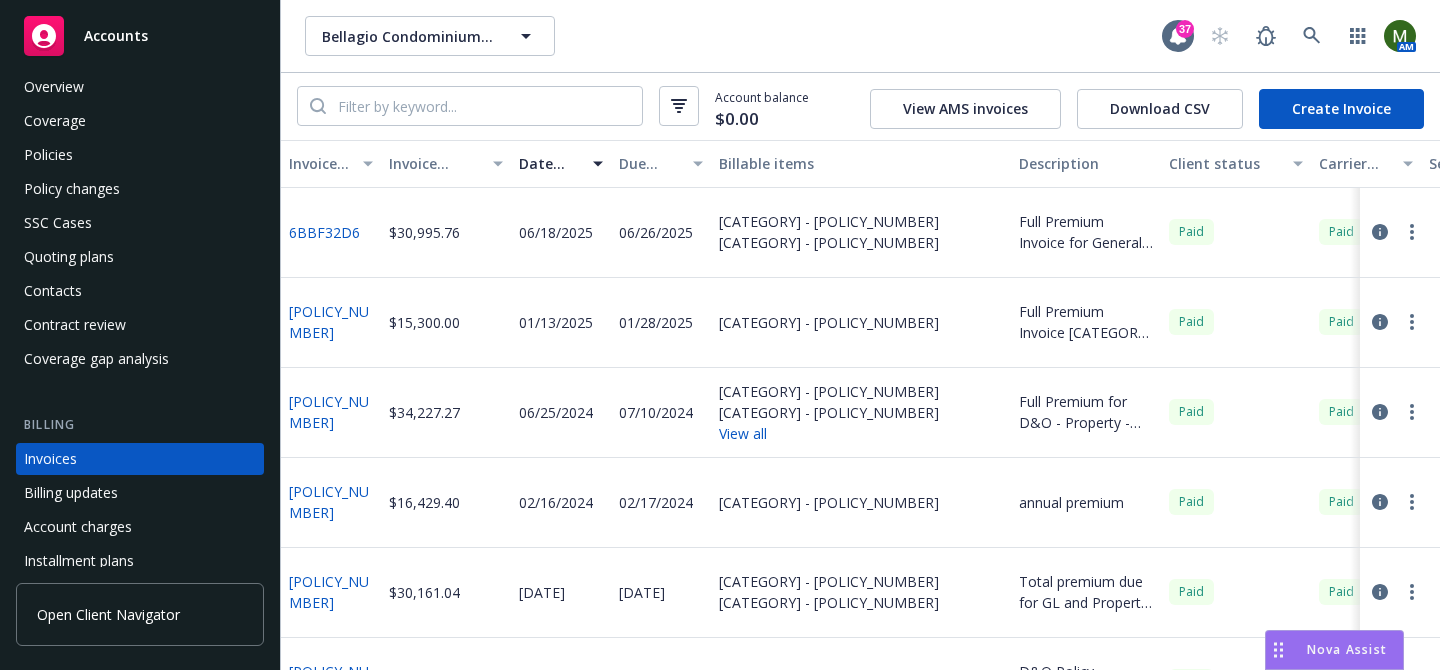 click on "Policies" at bounding box center (140, 155) 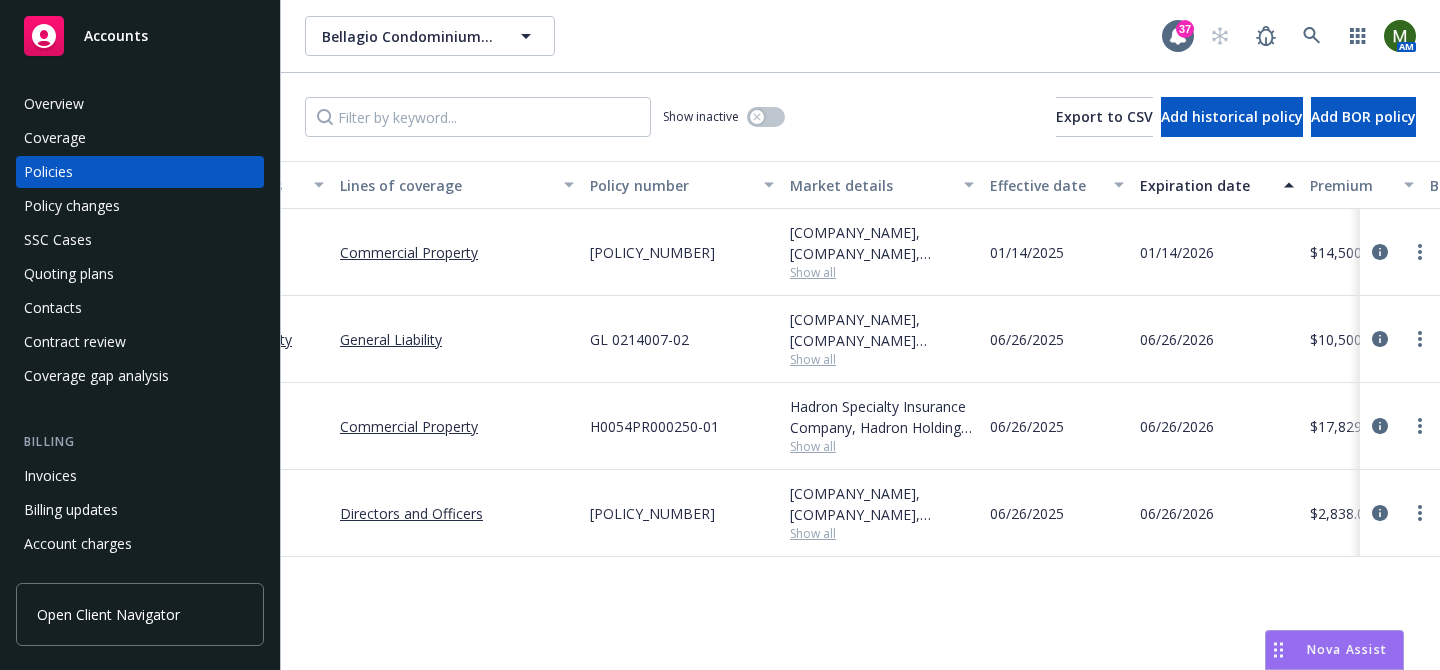 scroll, scrollTop: 0, scrollLeft: 0, axis: both 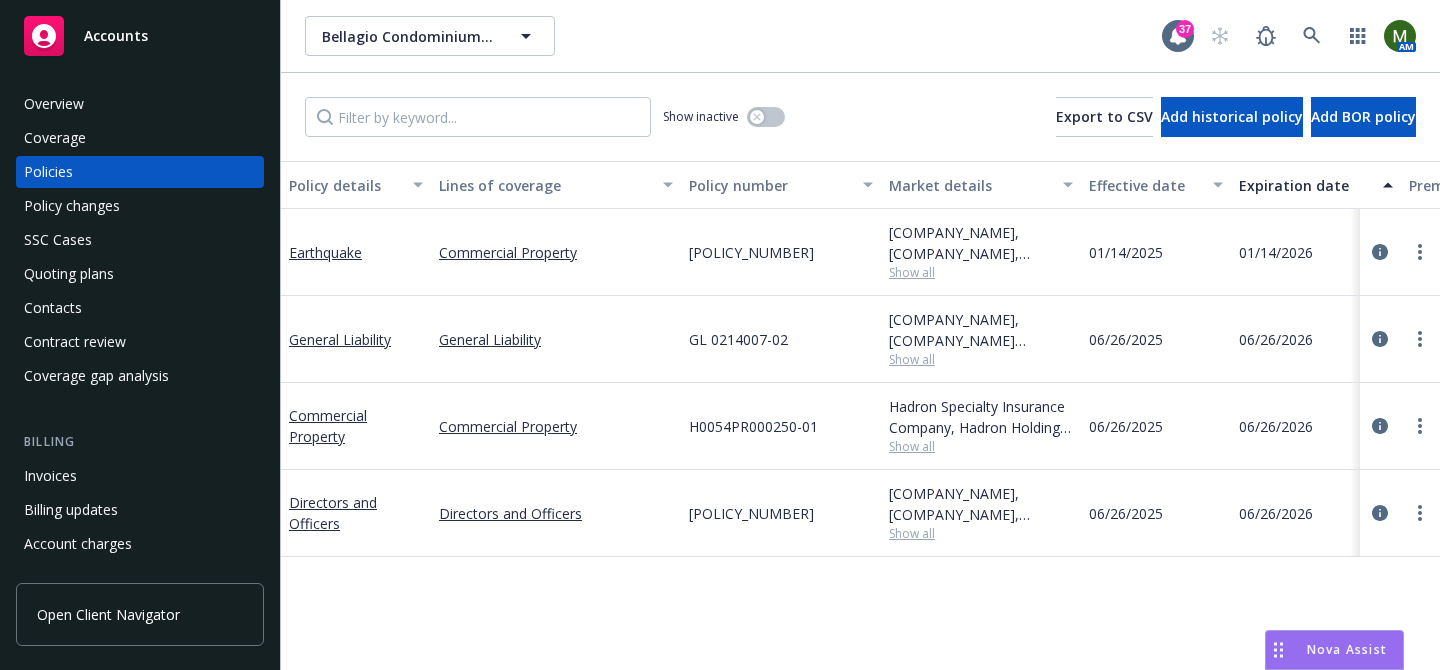 click on "Billing Invoices Billing updates Account charges Installment plans" at bounding box center (140, 513) 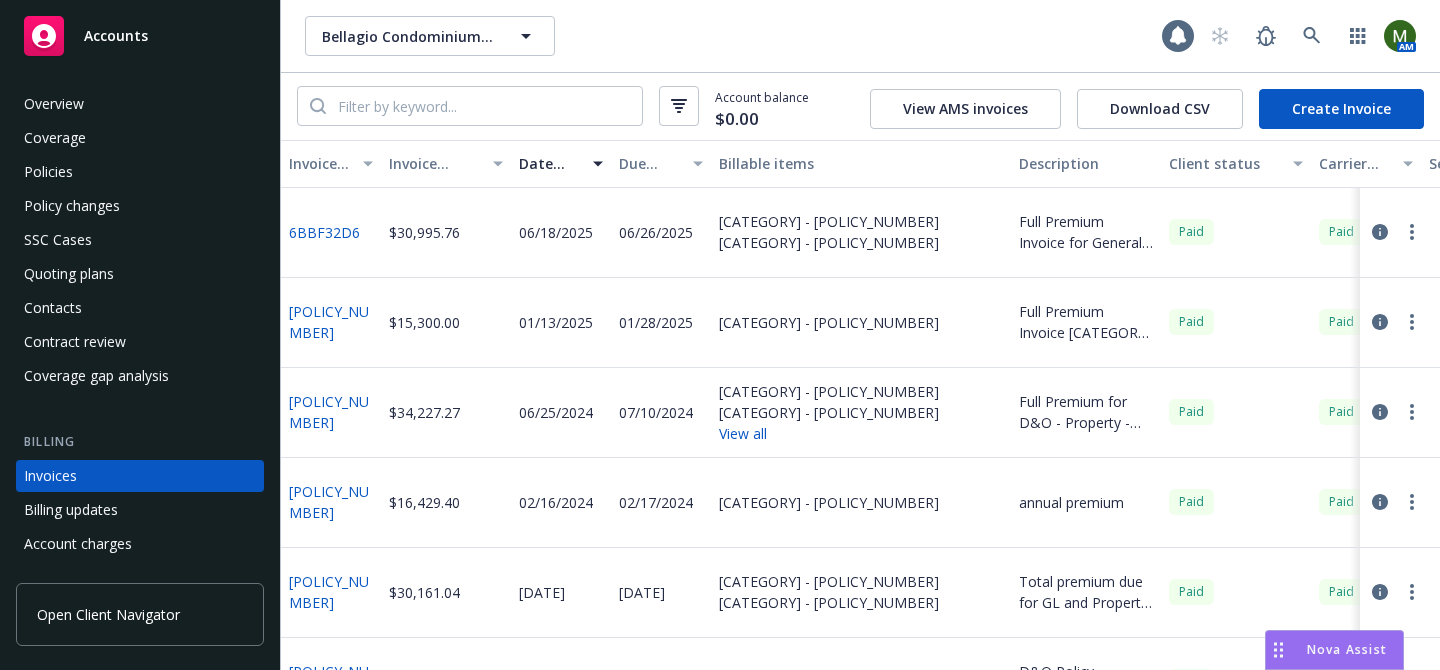 scroll, scrollTop: 109, scrollLeft: 0, axis: vertical 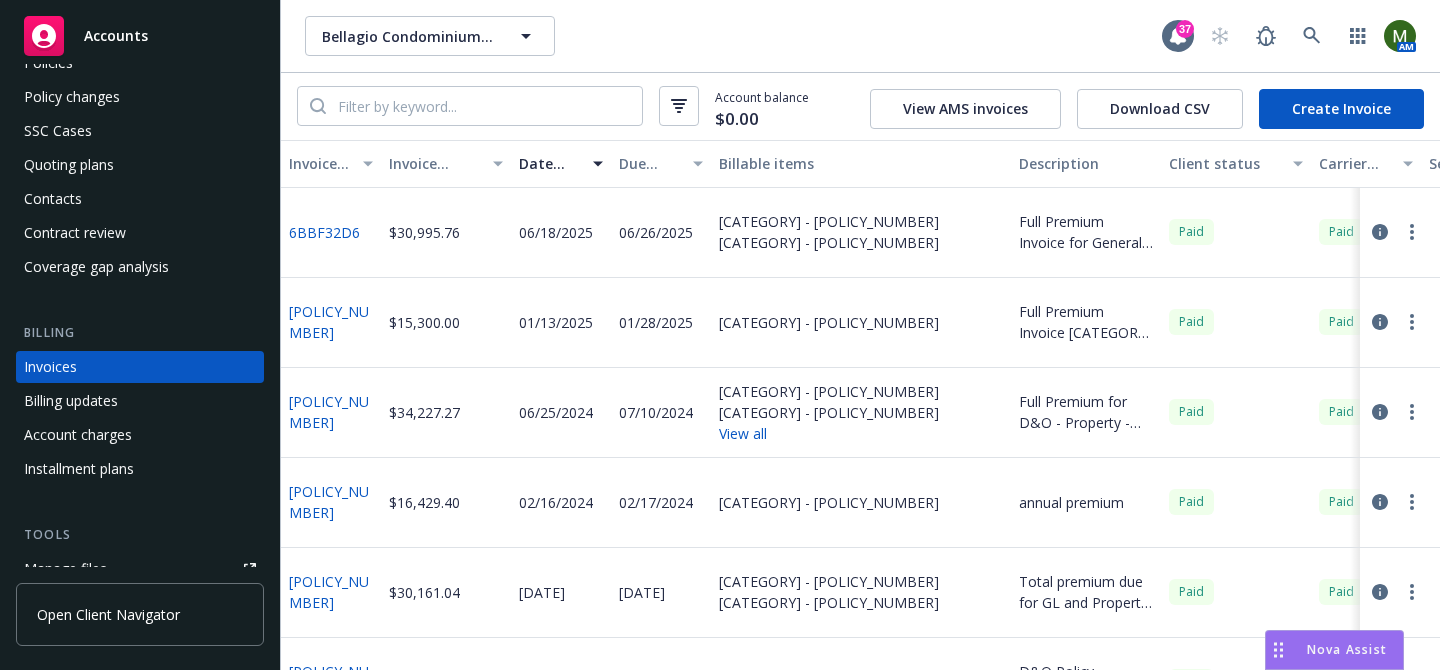 click on "Create Invoice" at bounding box center [1341, 109] 